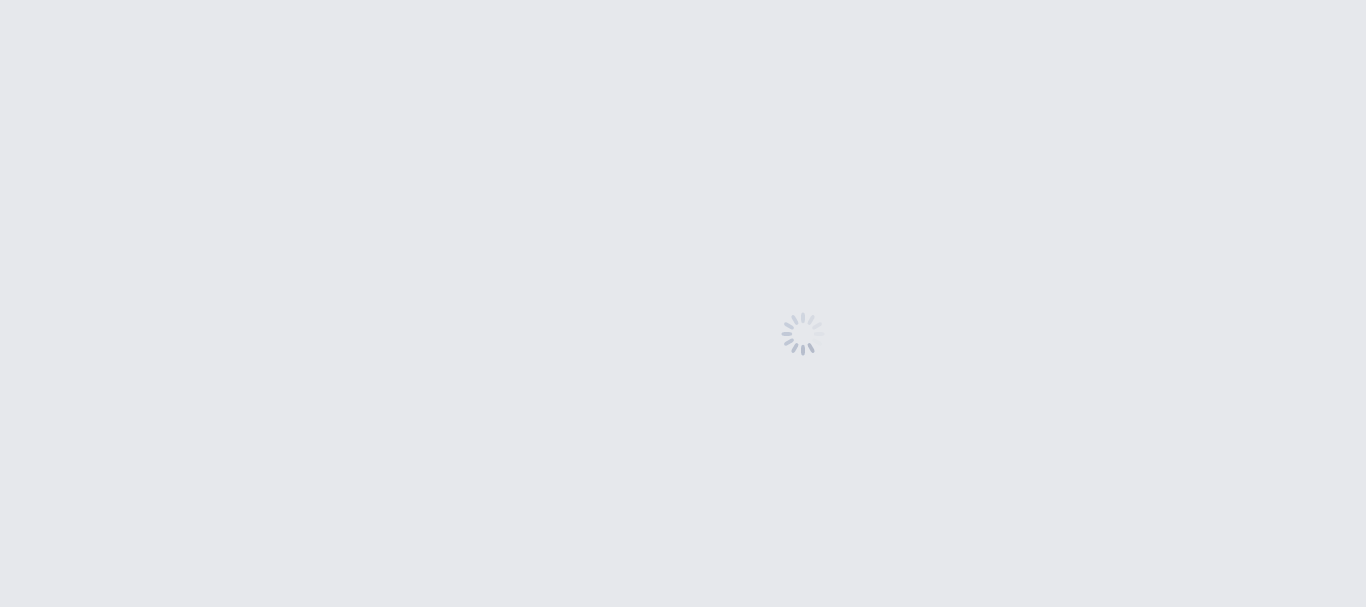 scroll, scrollTop: 0, scrollLeft: 0, axis: both 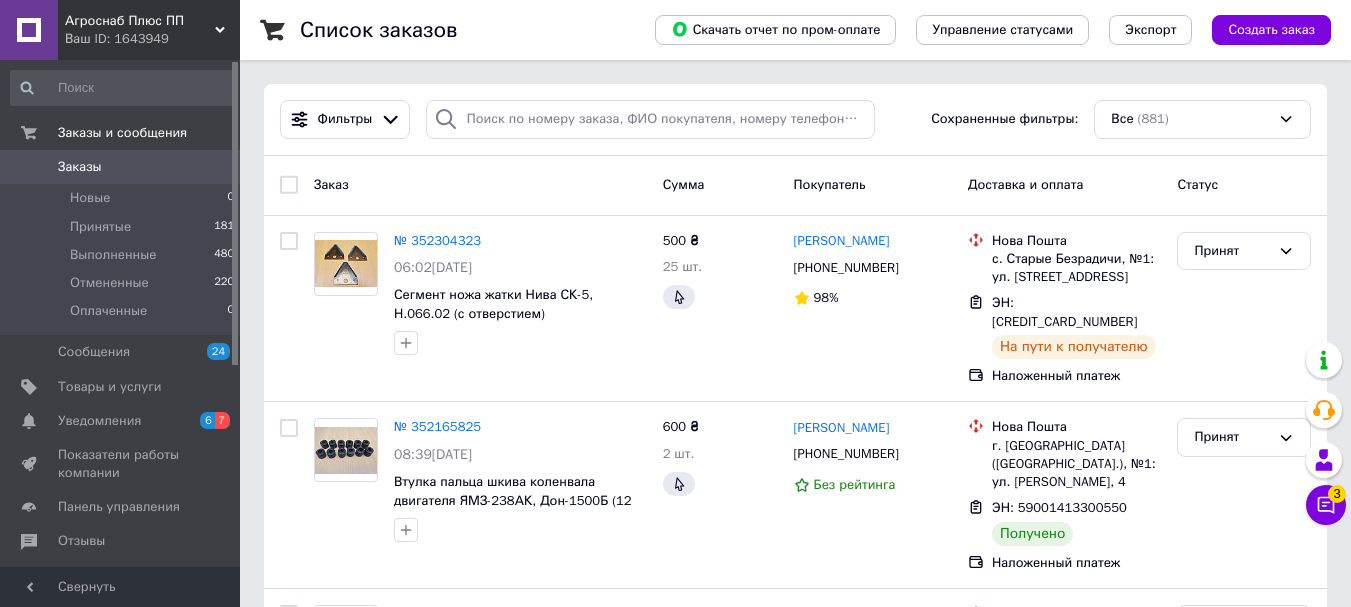 click 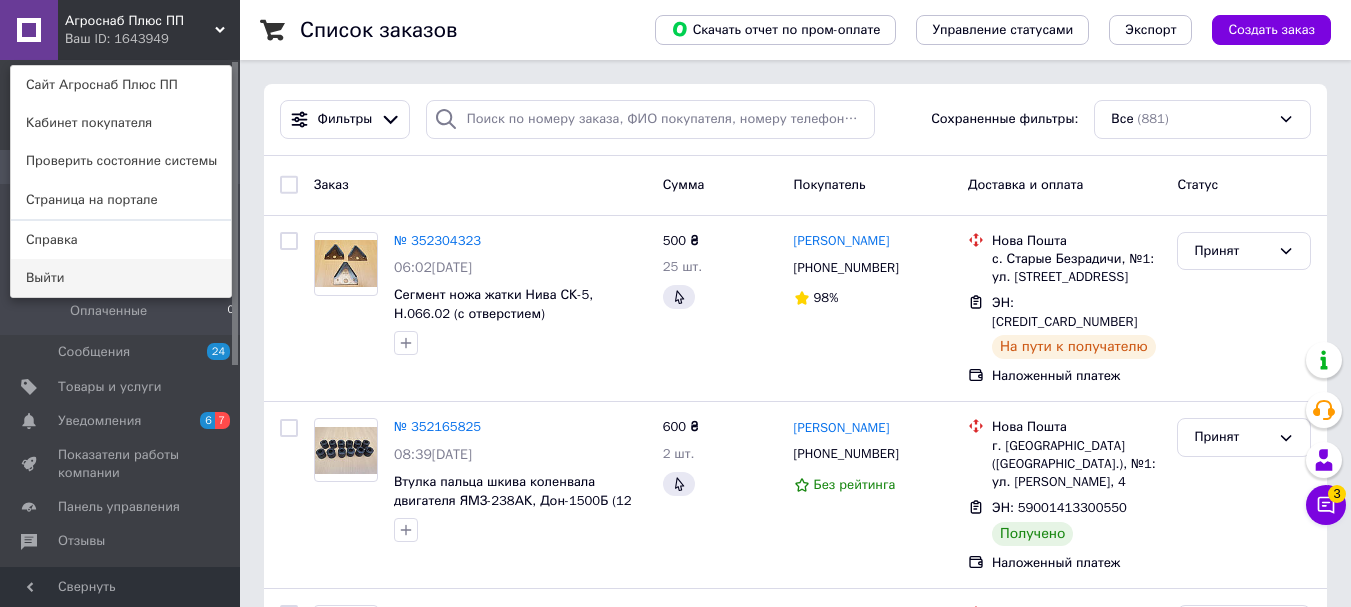 click on "Выйти" at bounding box center (121, 278) 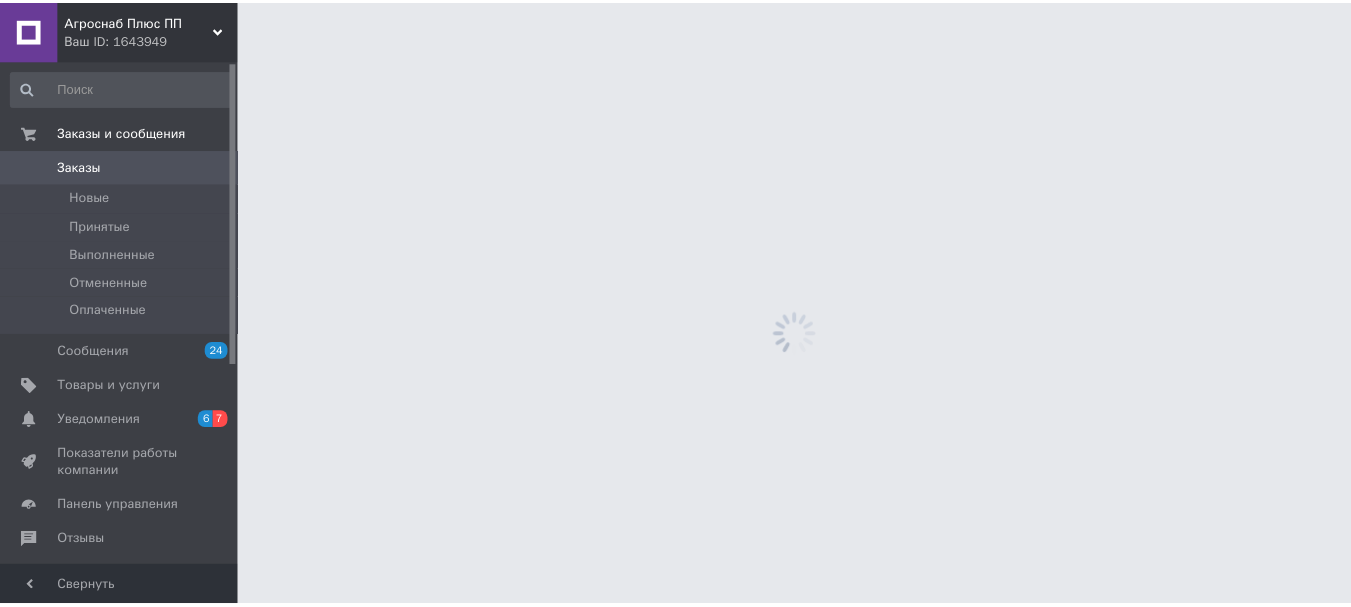 scroll, scrollTop: 0, scrollLeft: 0, axis: both 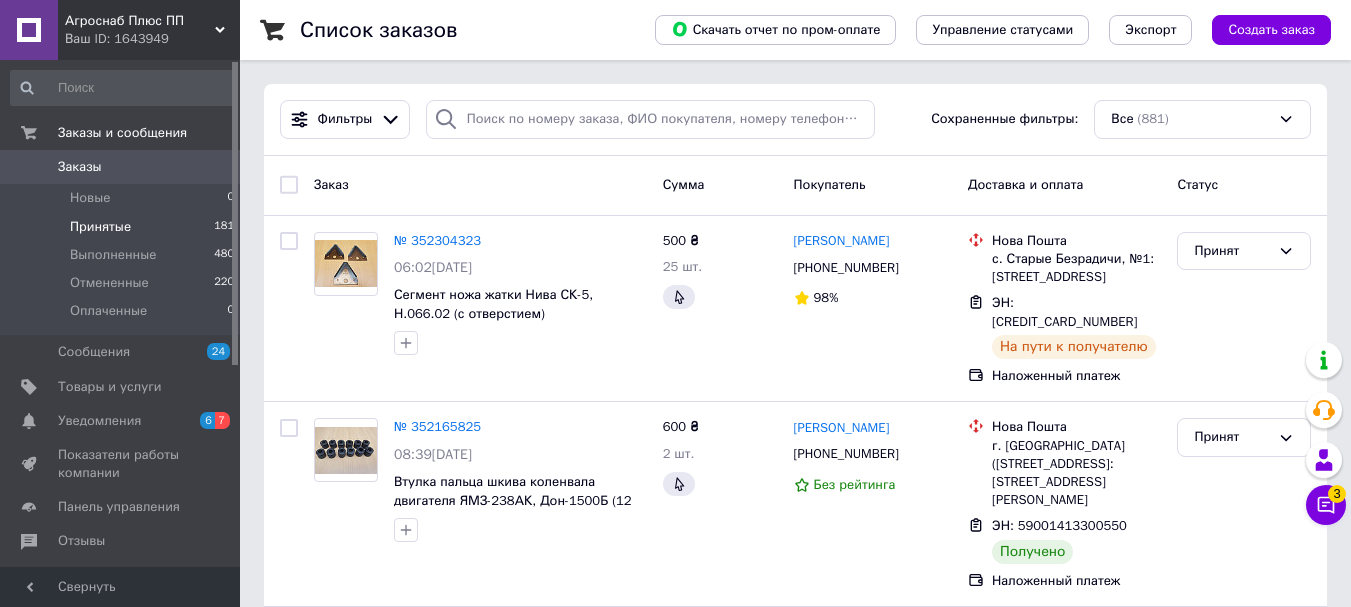 click on "Принятые" at bounding box center [100, 227] 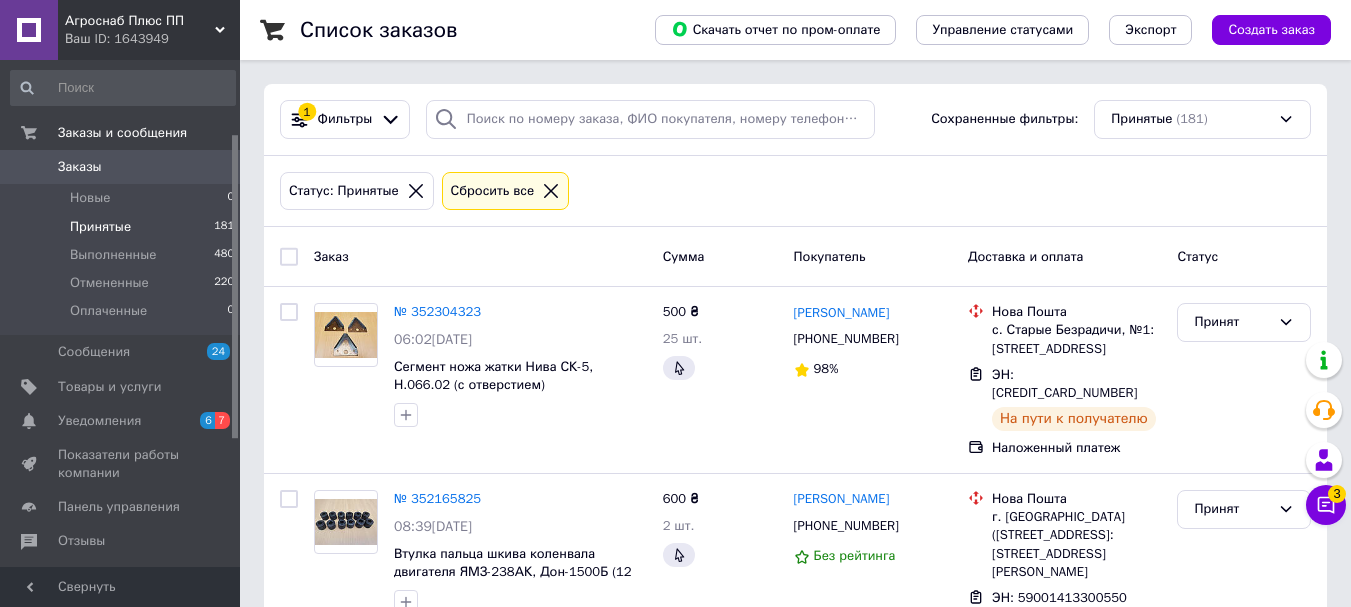 scroll, scrollTop: 133, scrollLeft: 0, axis: vertical 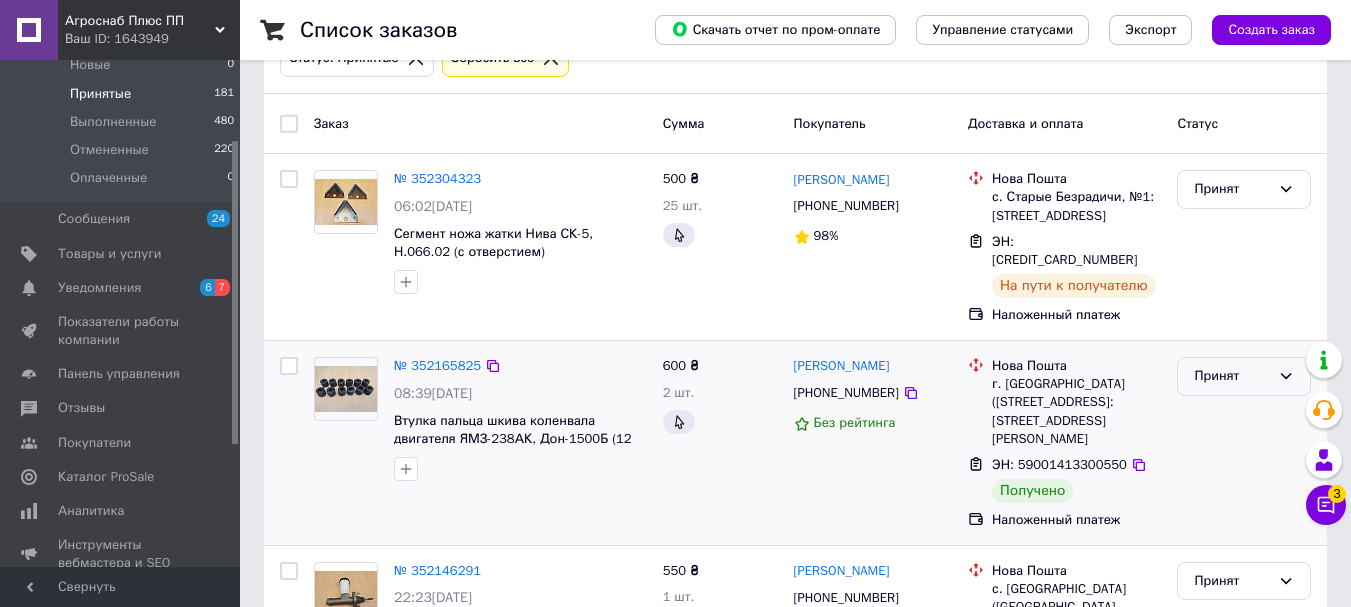 click on "Принят" at bounding box center [1244, 376] 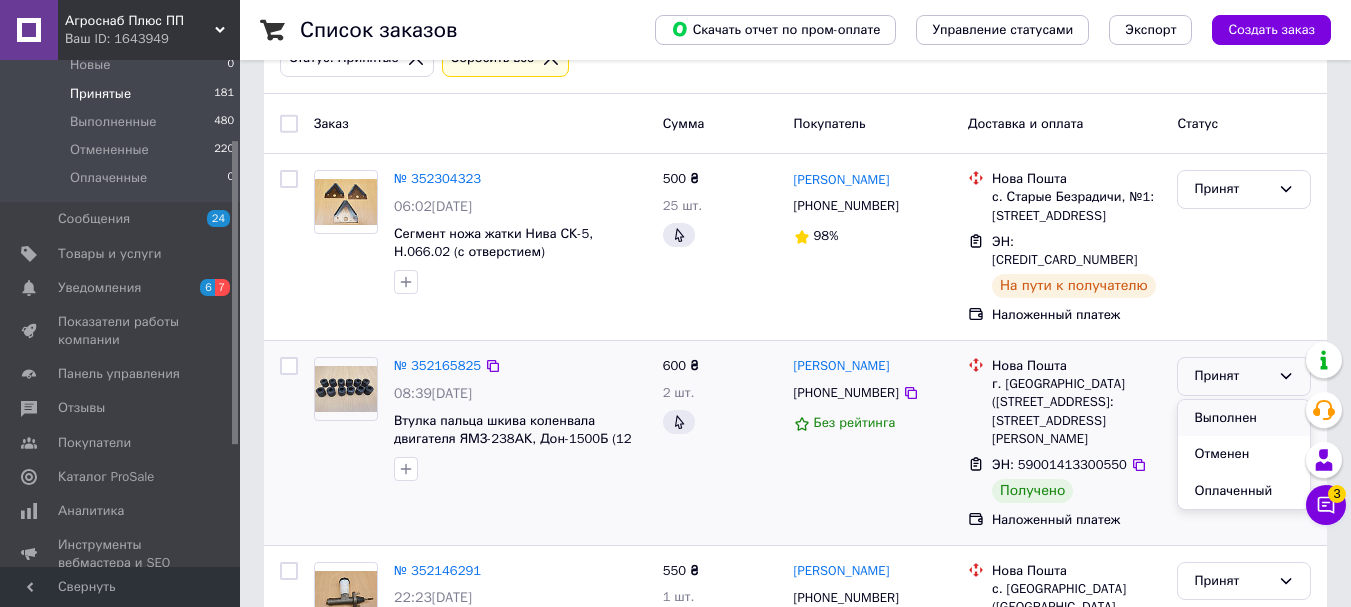 click on "Выполнен" at bounding box center [1244, 418] 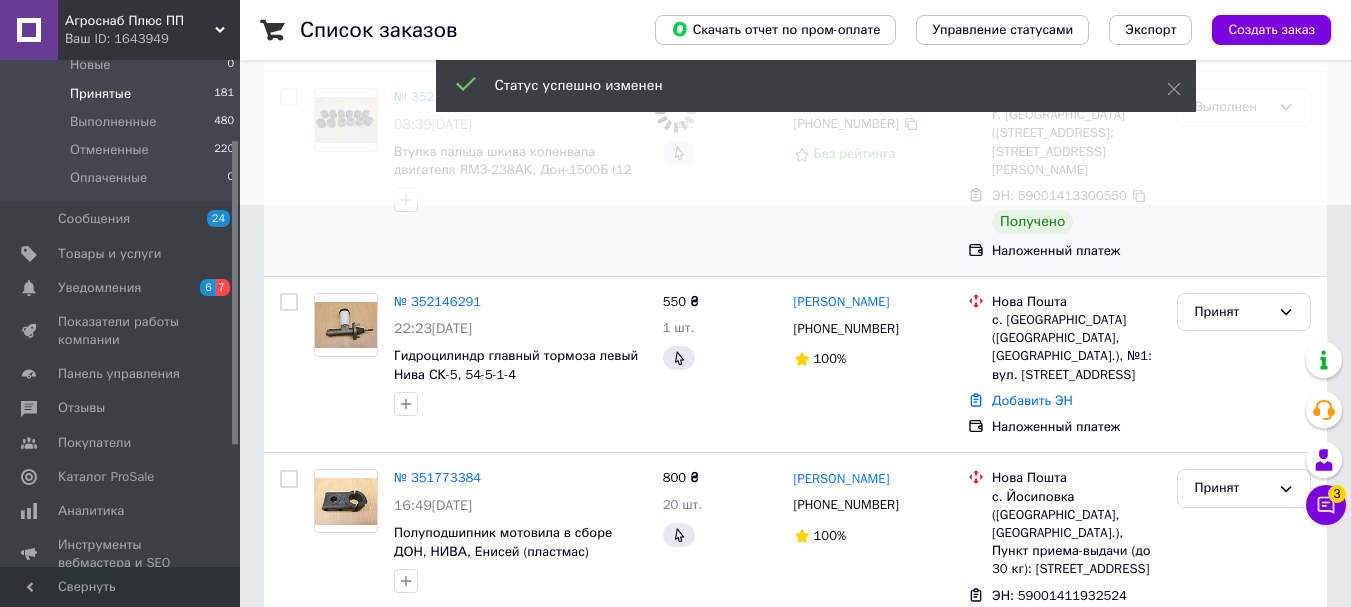scroll, scrollTop: 533, scrollLeft: 0, axis: vertical 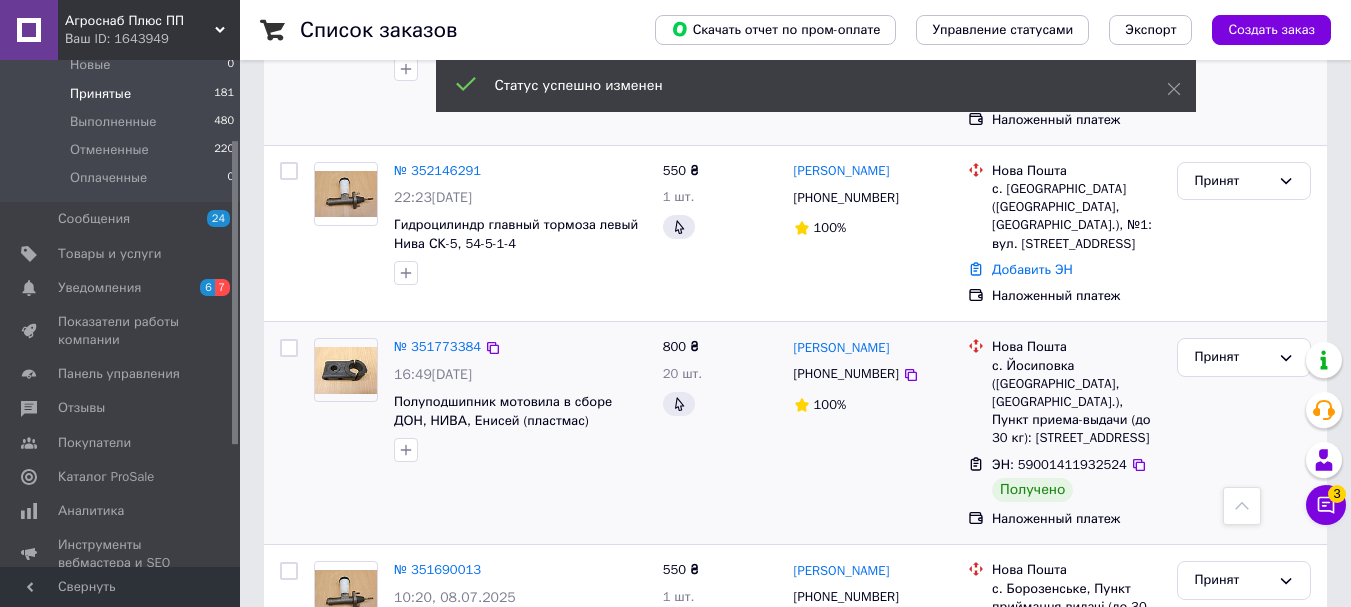 click on "Принят" at bounding box center [1244, 433] 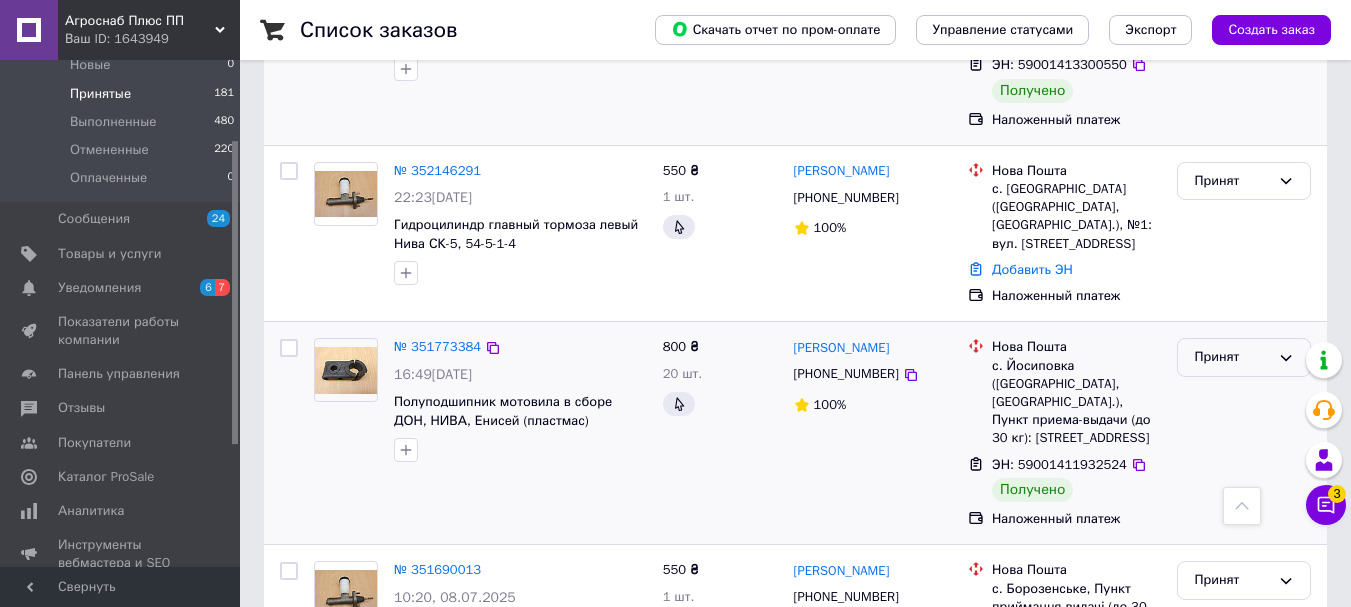 click on "Принят" at bounding box center (1232, 357) 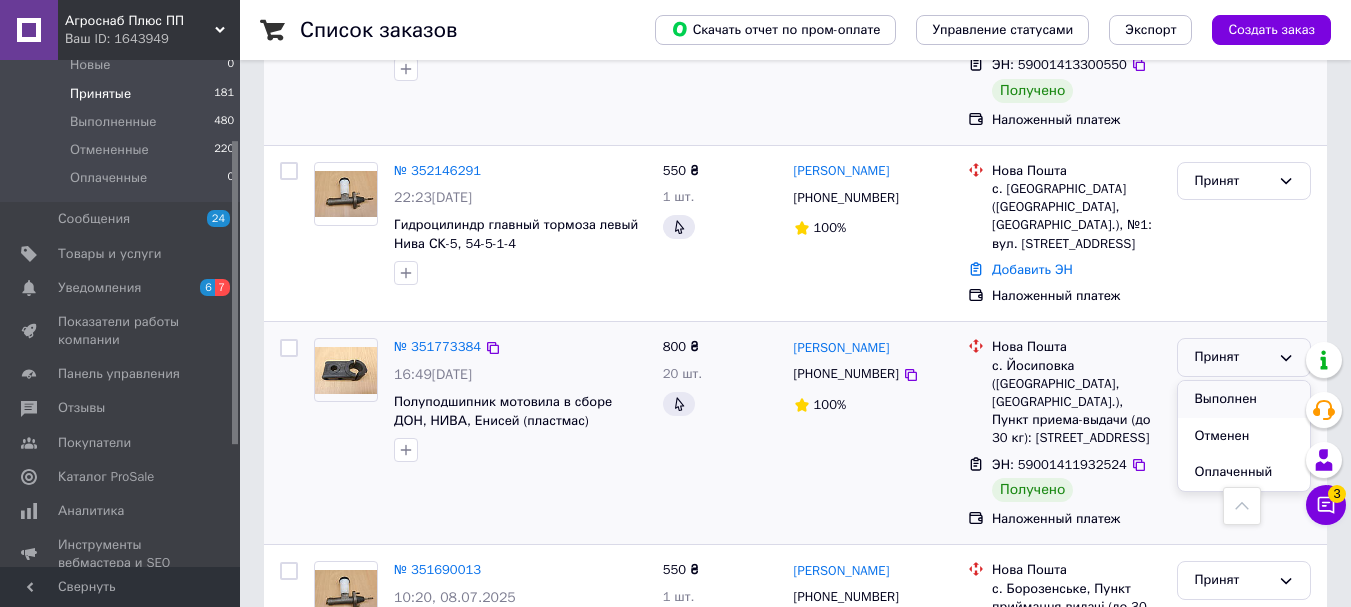 click on "Выполнен" at bounding box center [1244, 399] 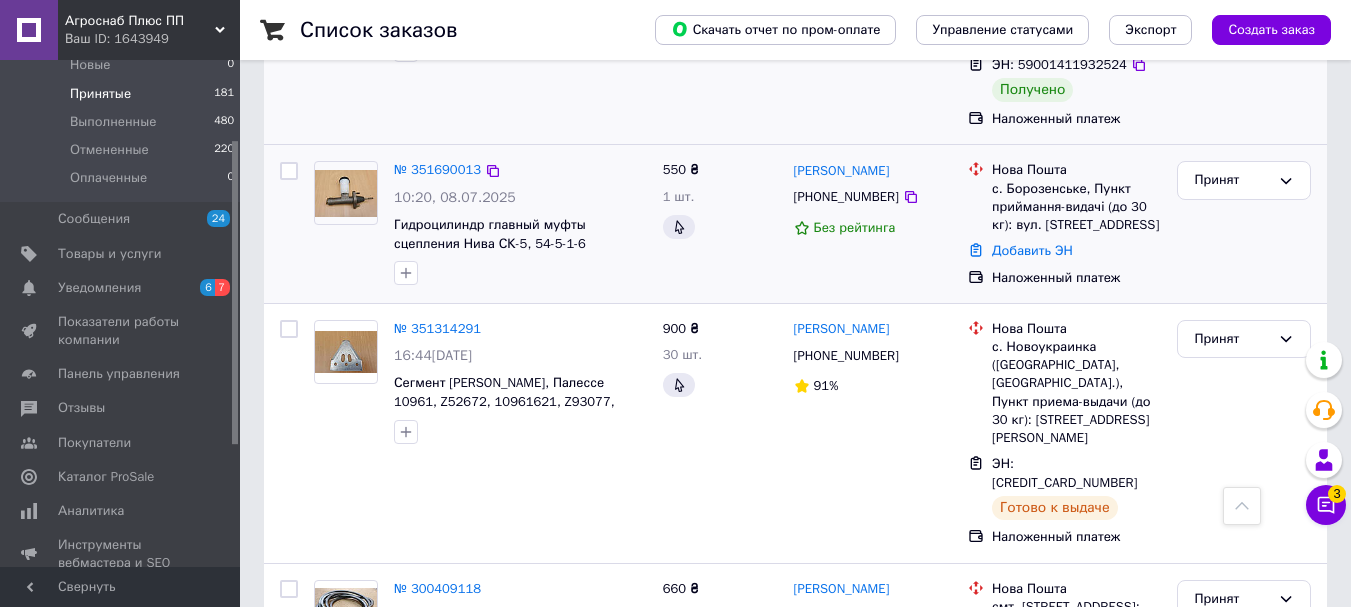 scroll, scrollTop: 1067, scrollLeft: 0, axis: vertical 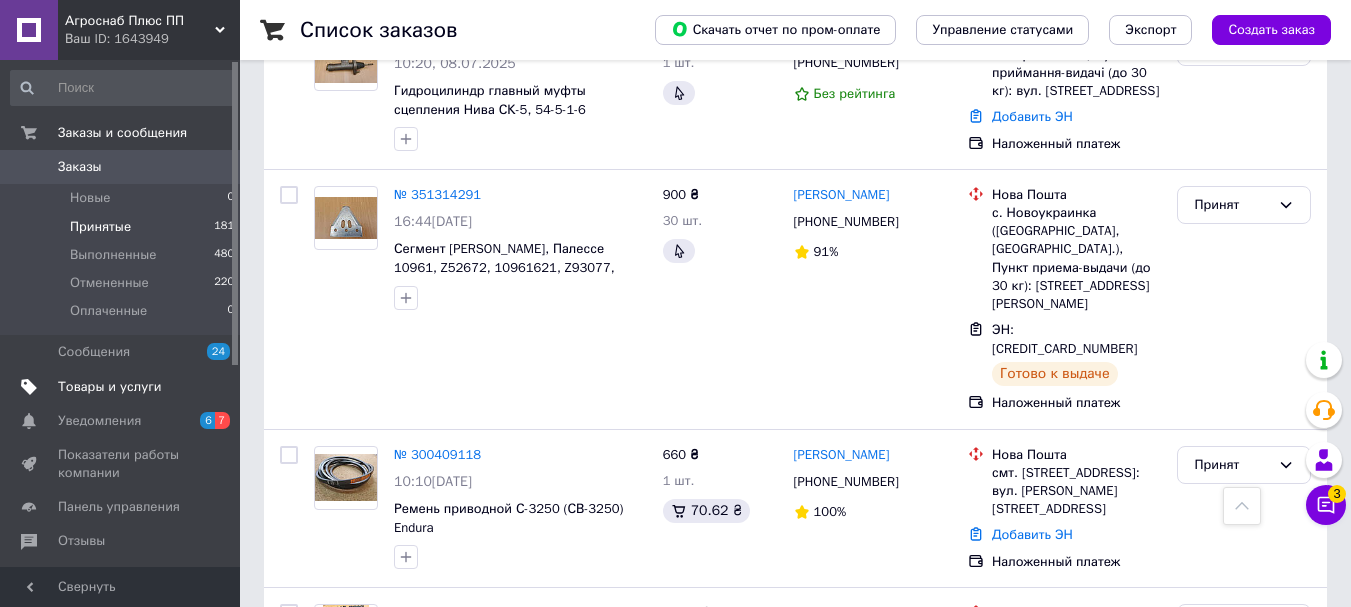 click on "Товары и услуги" at bounding box center (110, 387) 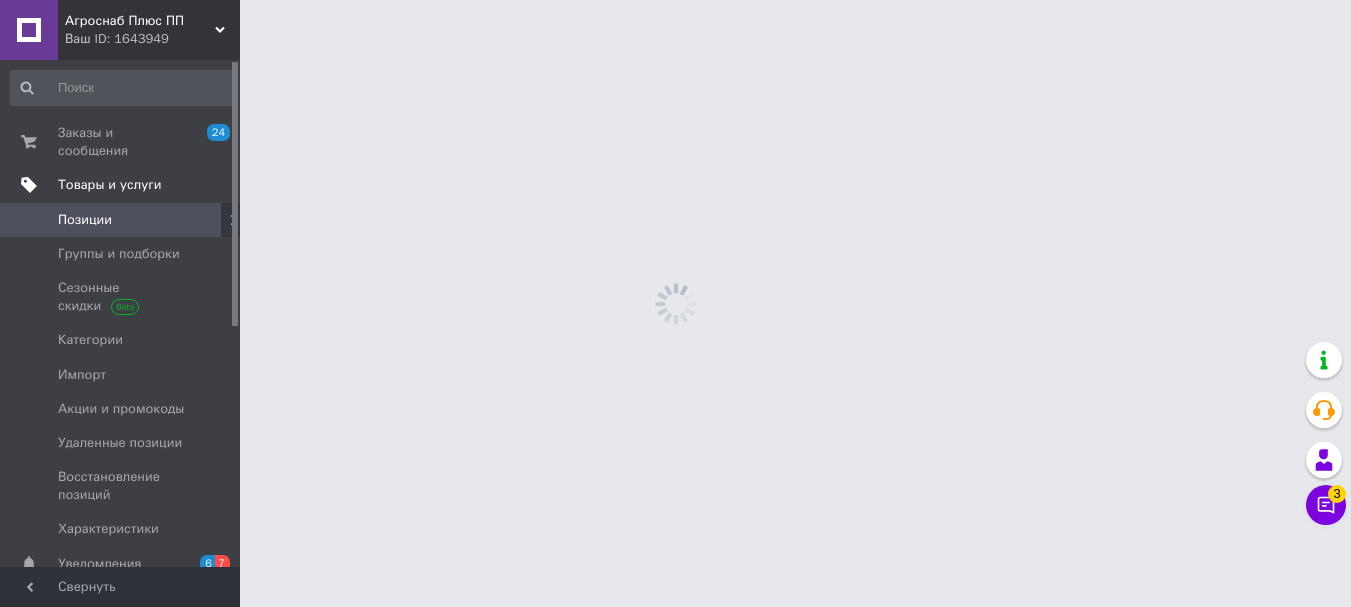 scroll, scrollTop: 0, scrollLeft: 0, axis: both 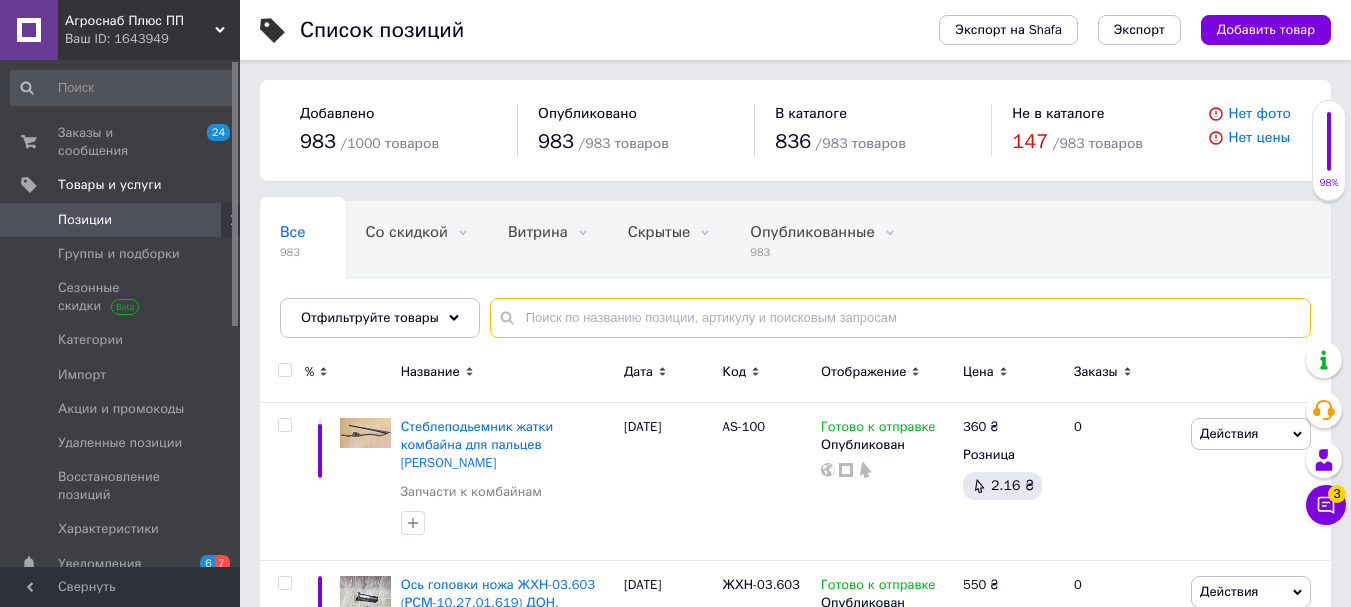 click at bounding box center (900, 318) 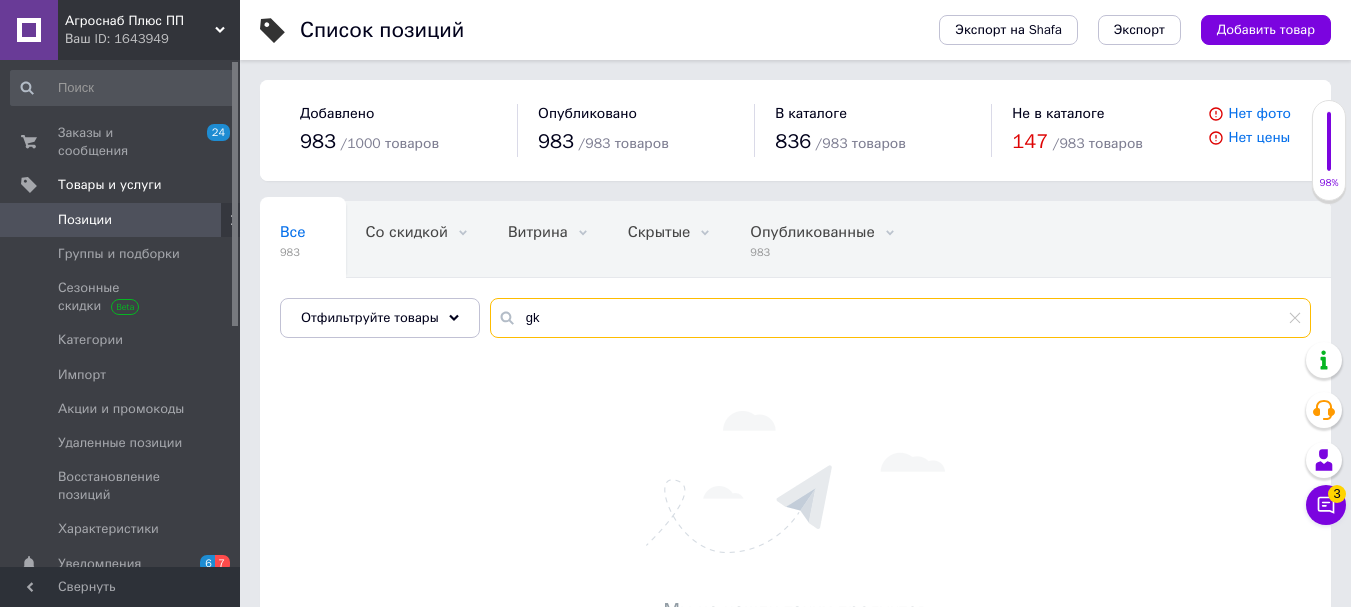 type on "g" 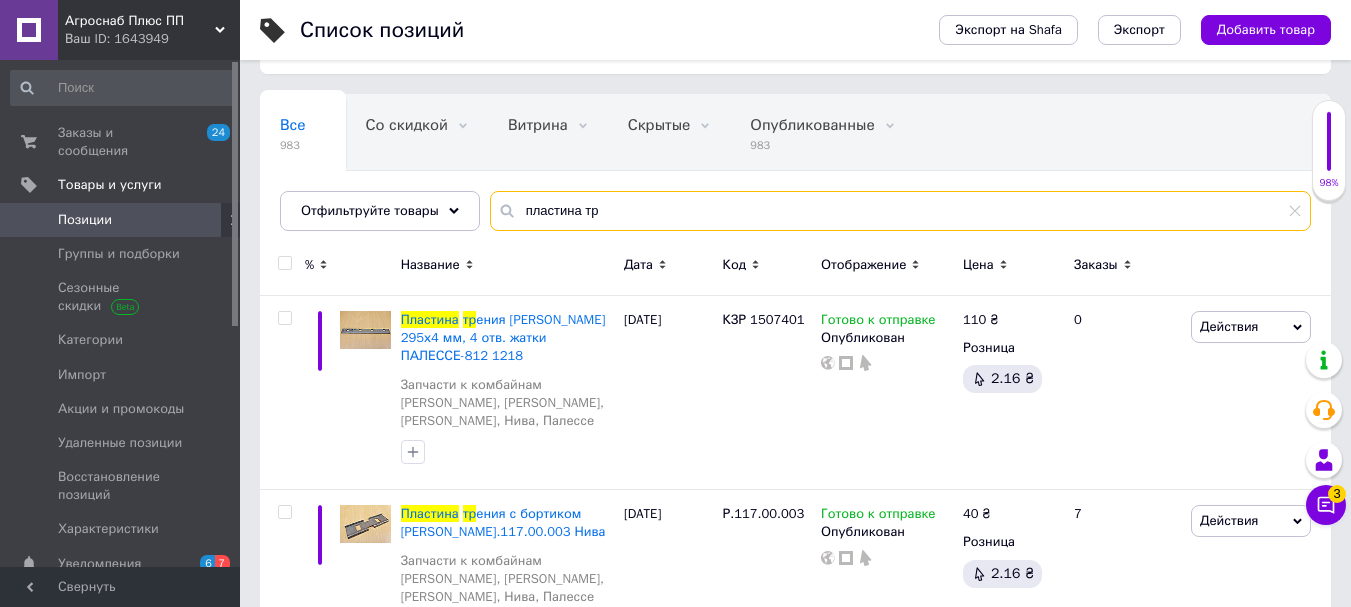 scroll, scrollTop: 133, scrollLeft: 0, axis: vertical 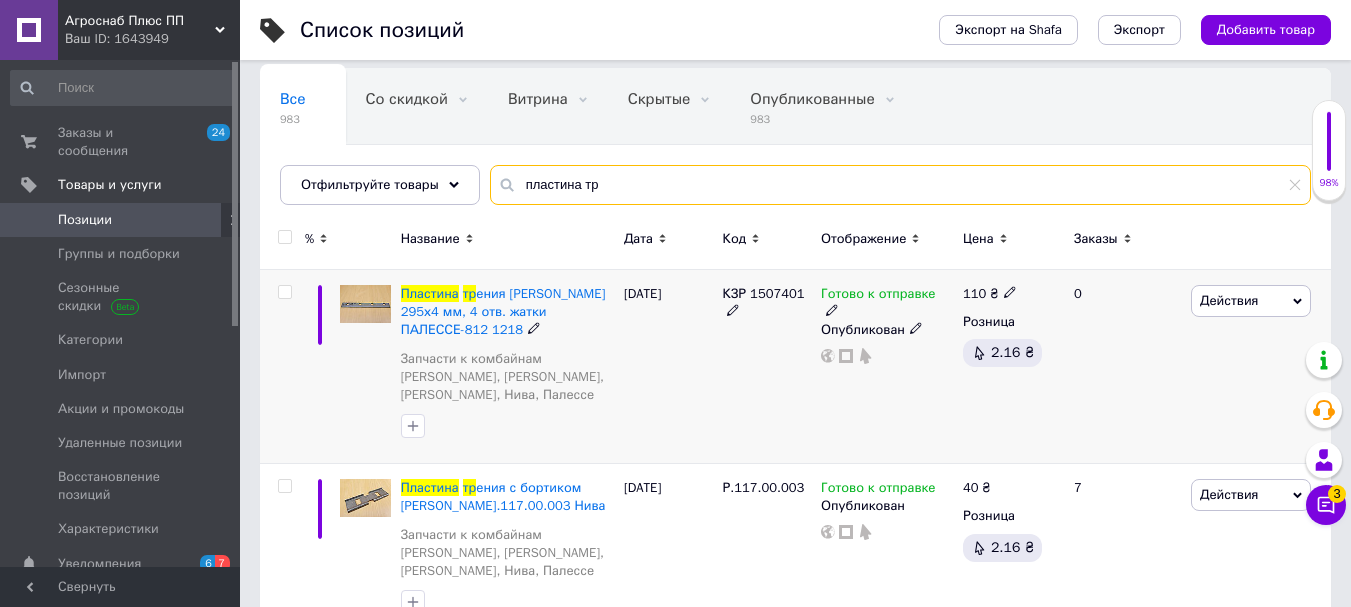 type on "пластина тр" 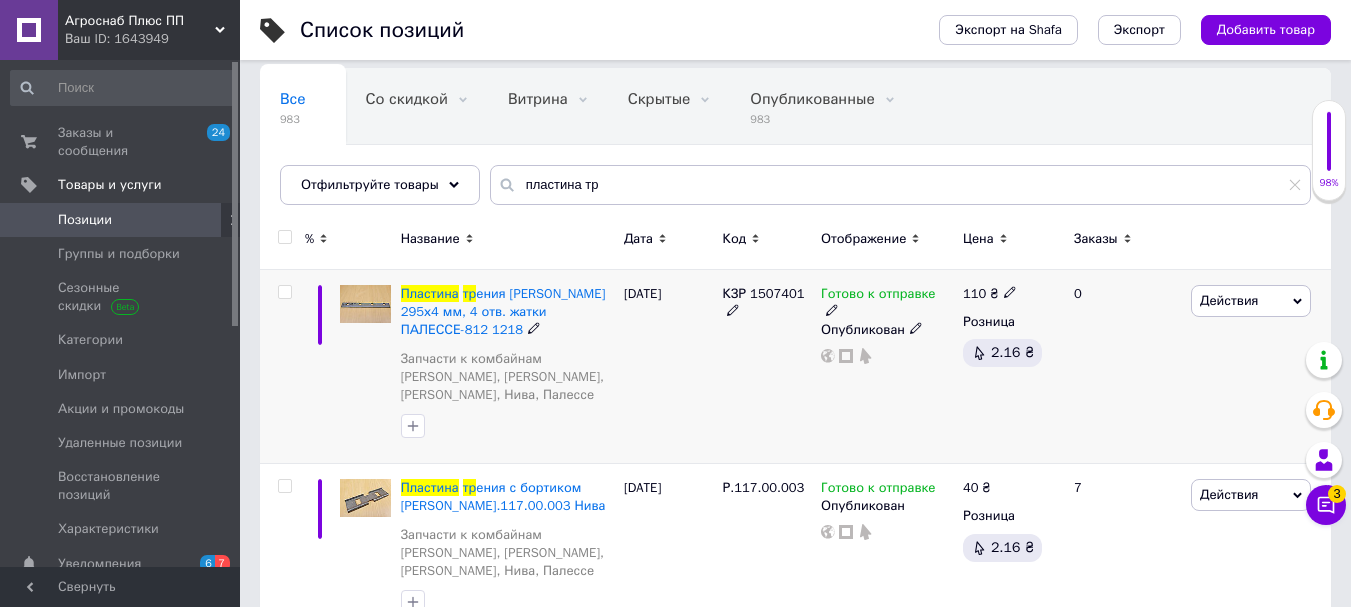 click 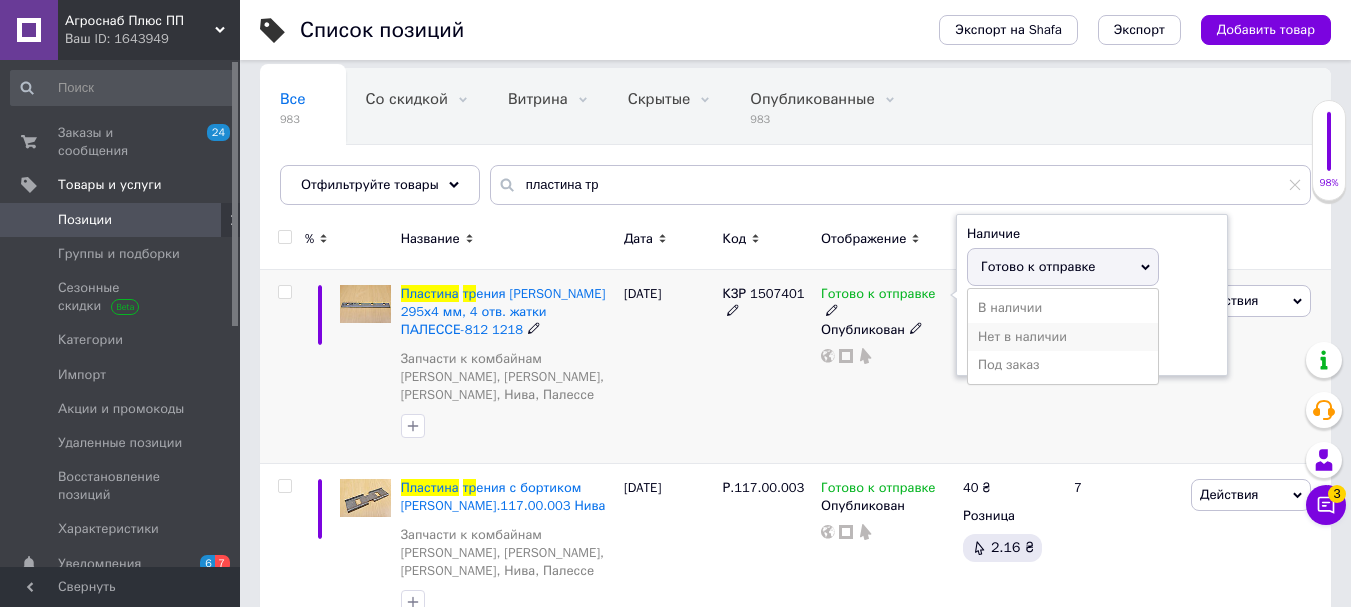 click on "Нет в наличии" at bounding box center [1063, 337] 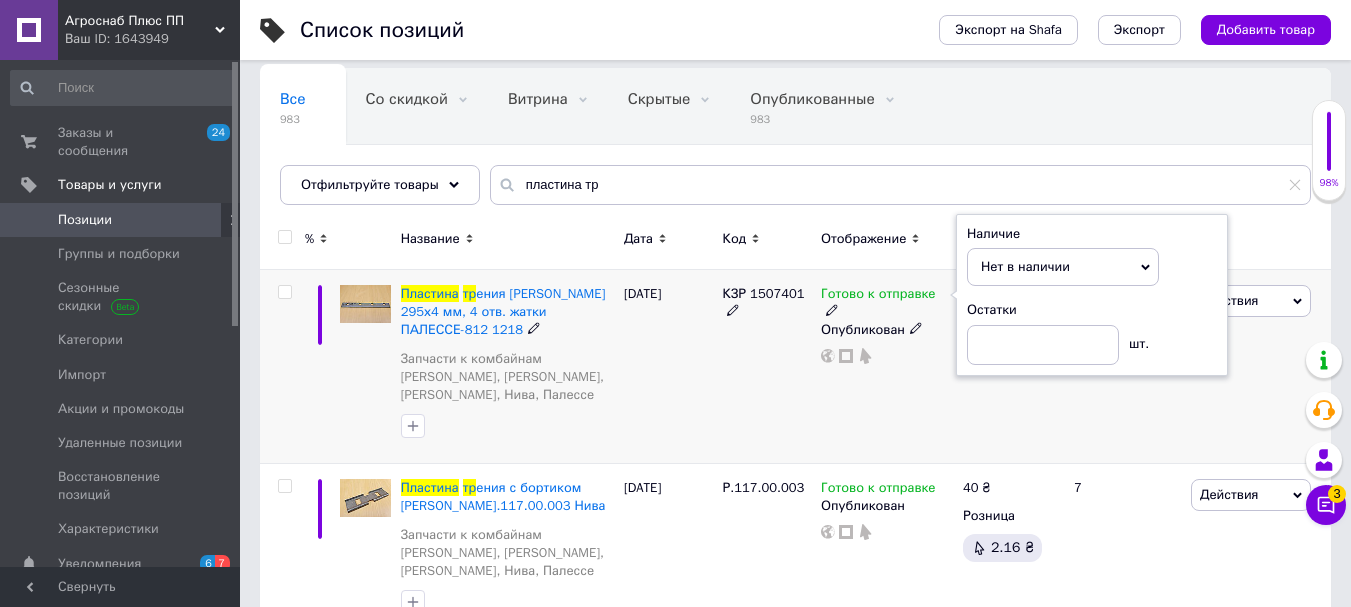 click on "Готово к отправке Наличие Нет в наличии В наличии Под заказ Готово к отправке Остатки шт. Опубликован" at bounding box center (887, 367) 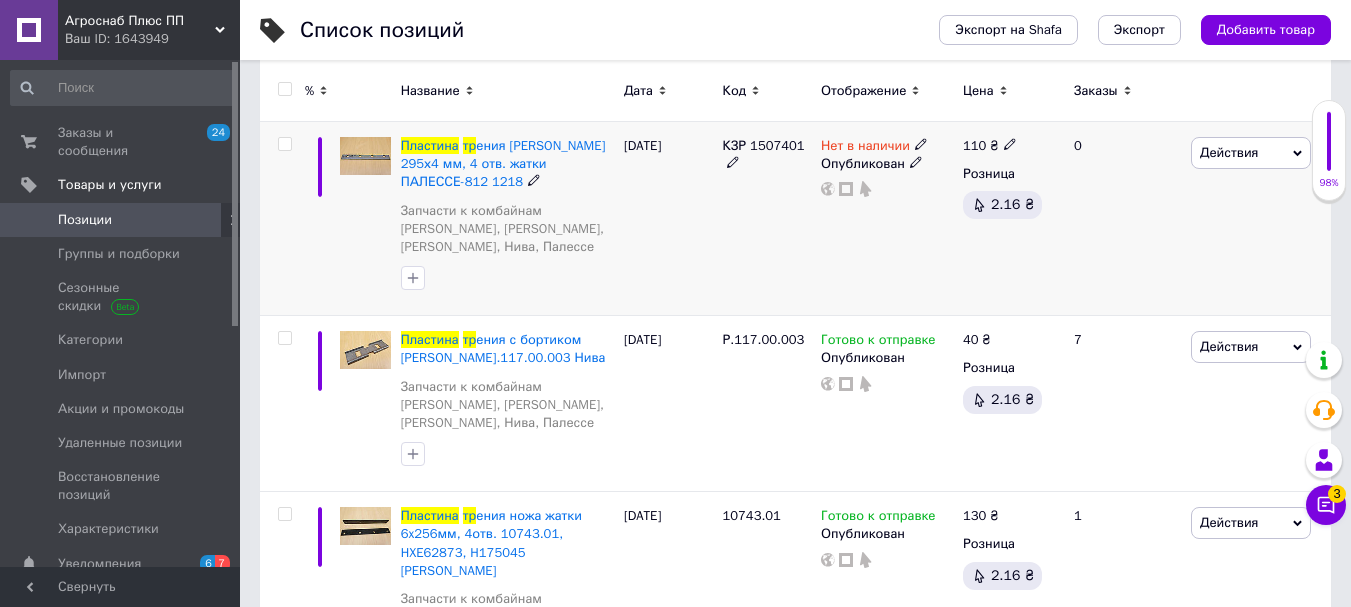 scroll, scrollTop: 325, scrollLeft: 0, axis: vertical 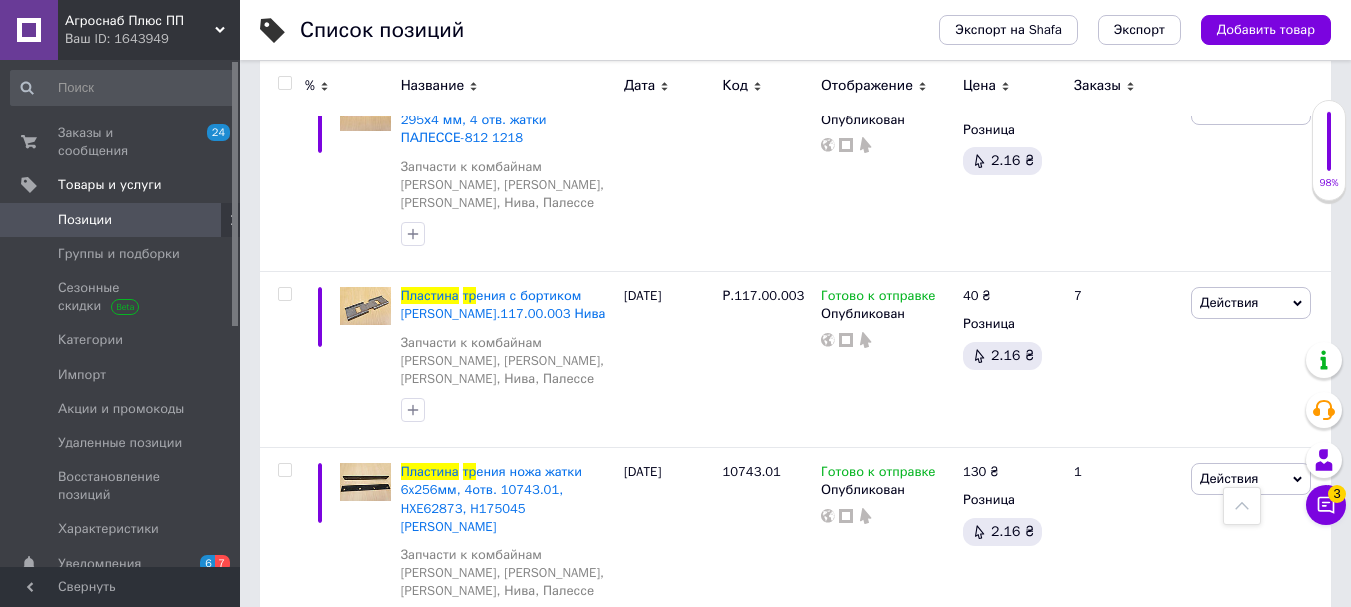 click 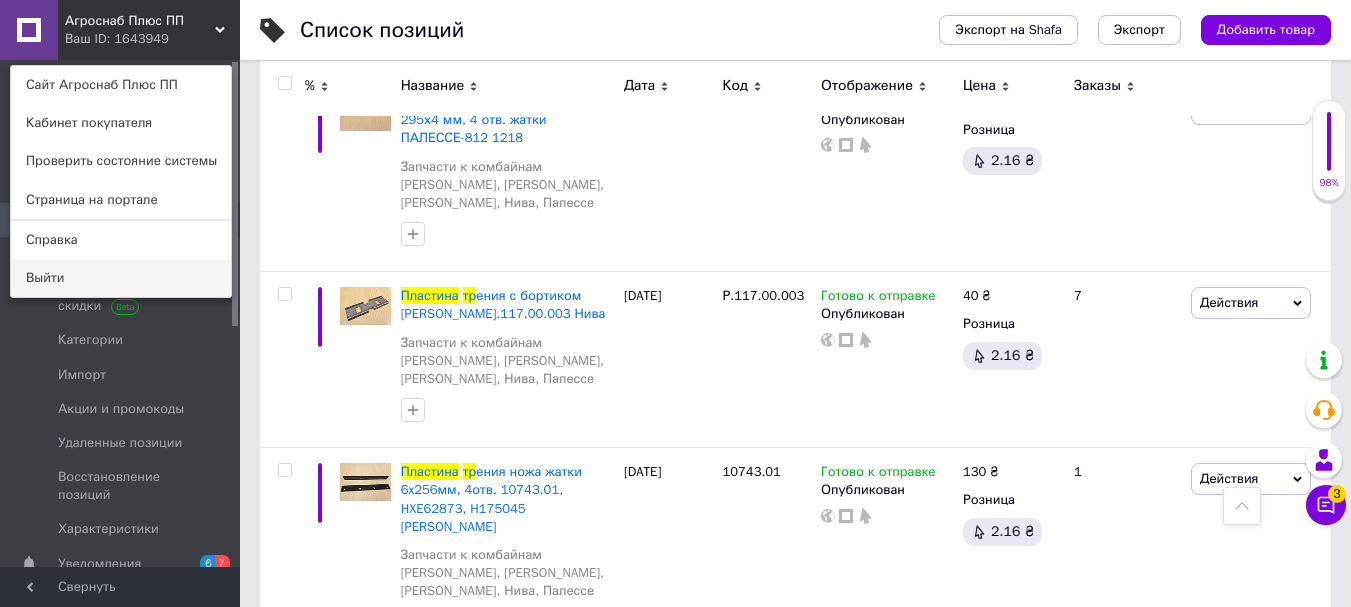 click on "Выйти" at bounding box center (121, 278) 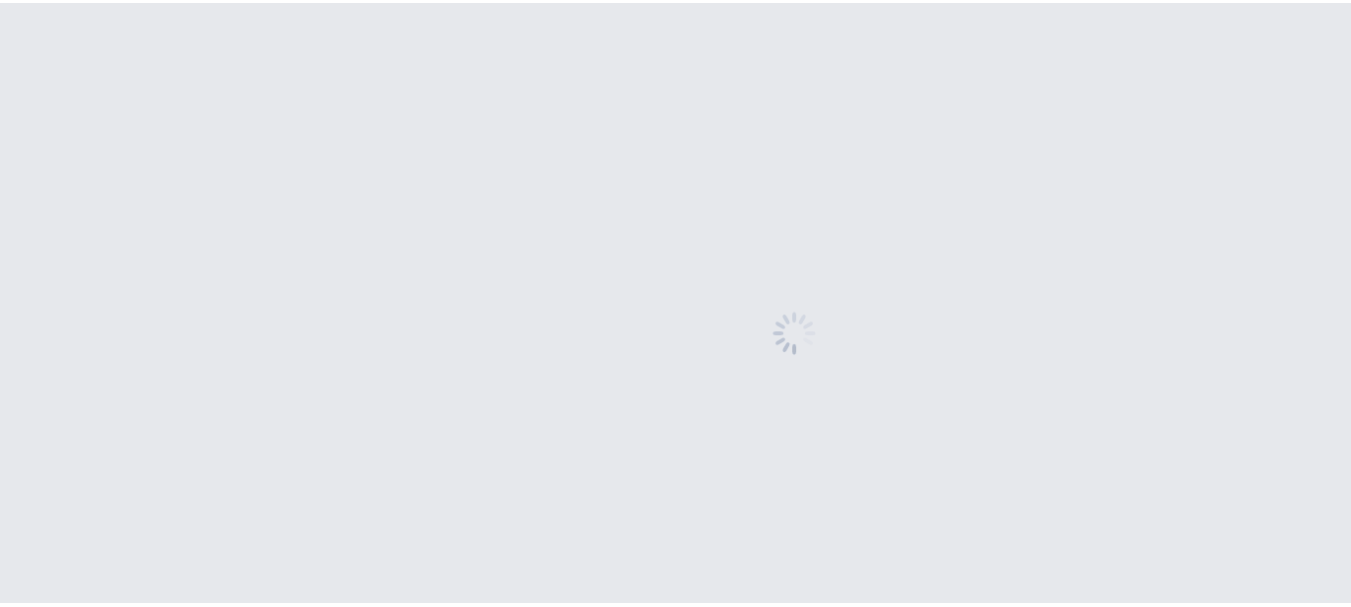 scroll, scrollTop: 0, scrollLeft: 0, axis: both 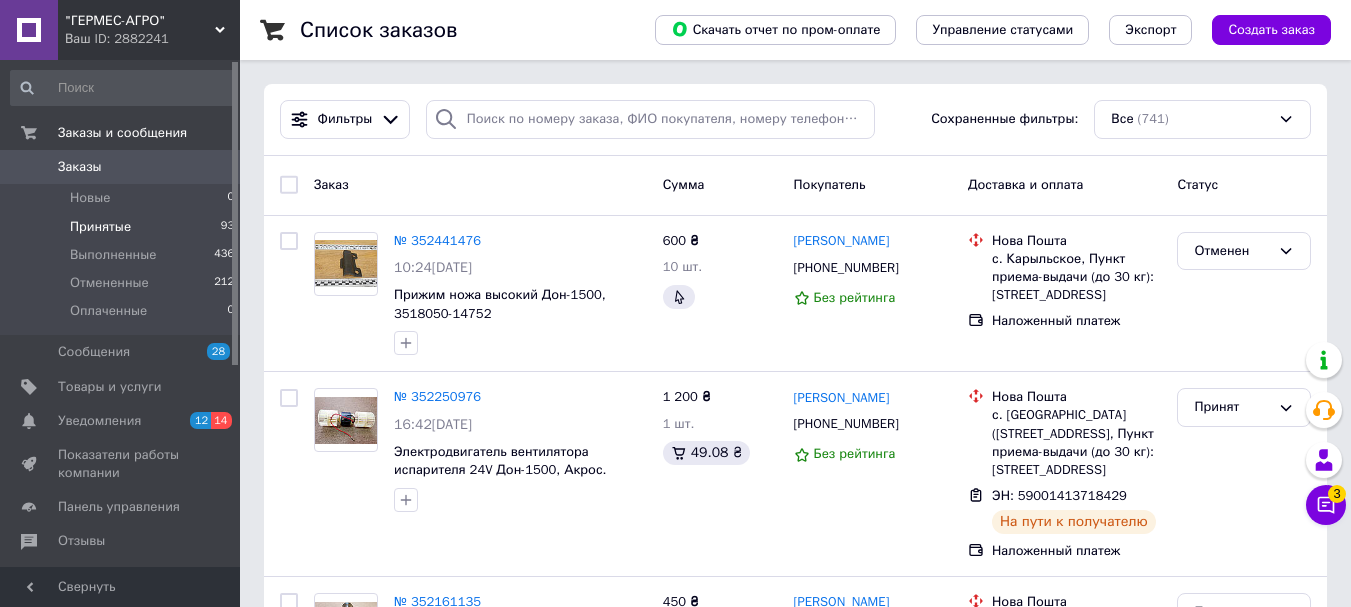 click on "Принятые" at bounding box center (100, 227) 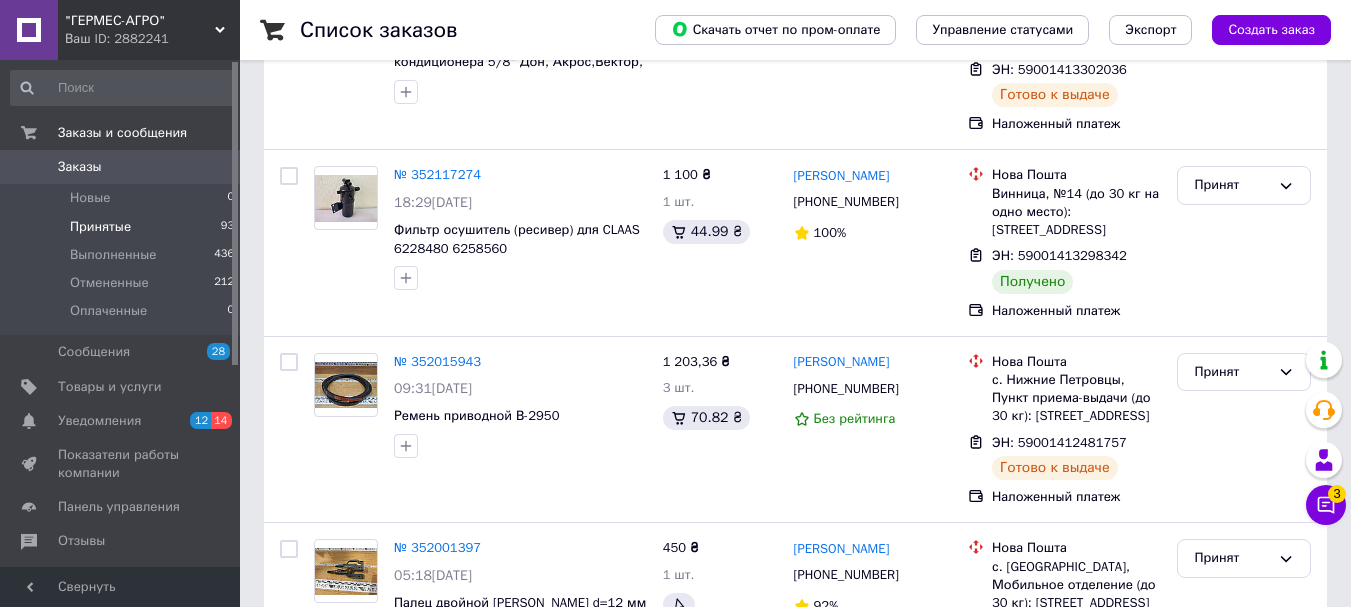 scroll, scrollTop: 533, scrollLeft: 0, axis: vertical 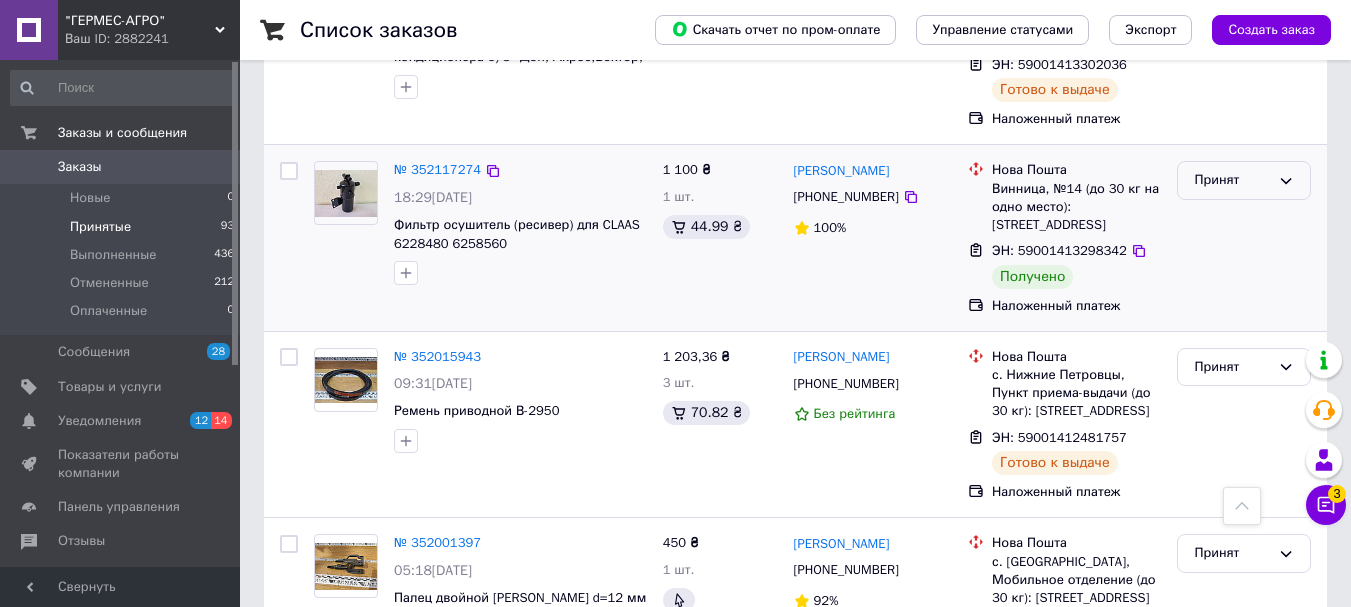 click on "Принят" at bounding box center (1232, 180) 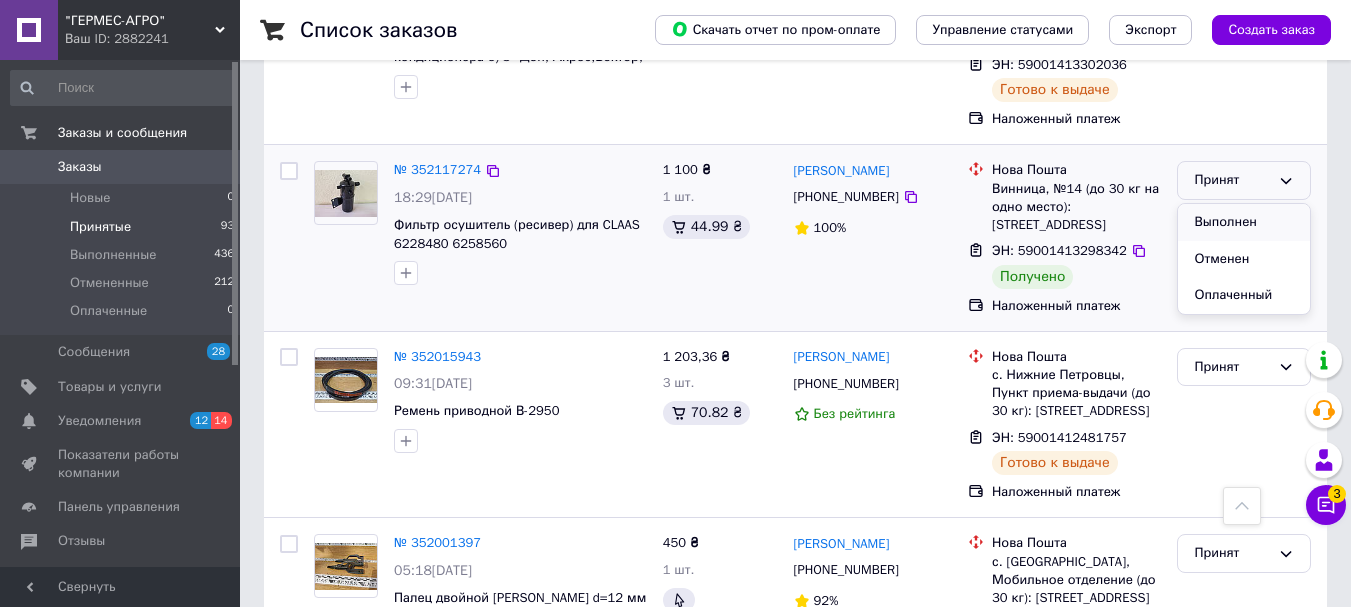 click on "Выполнен" at bounding box center [1244, 222] 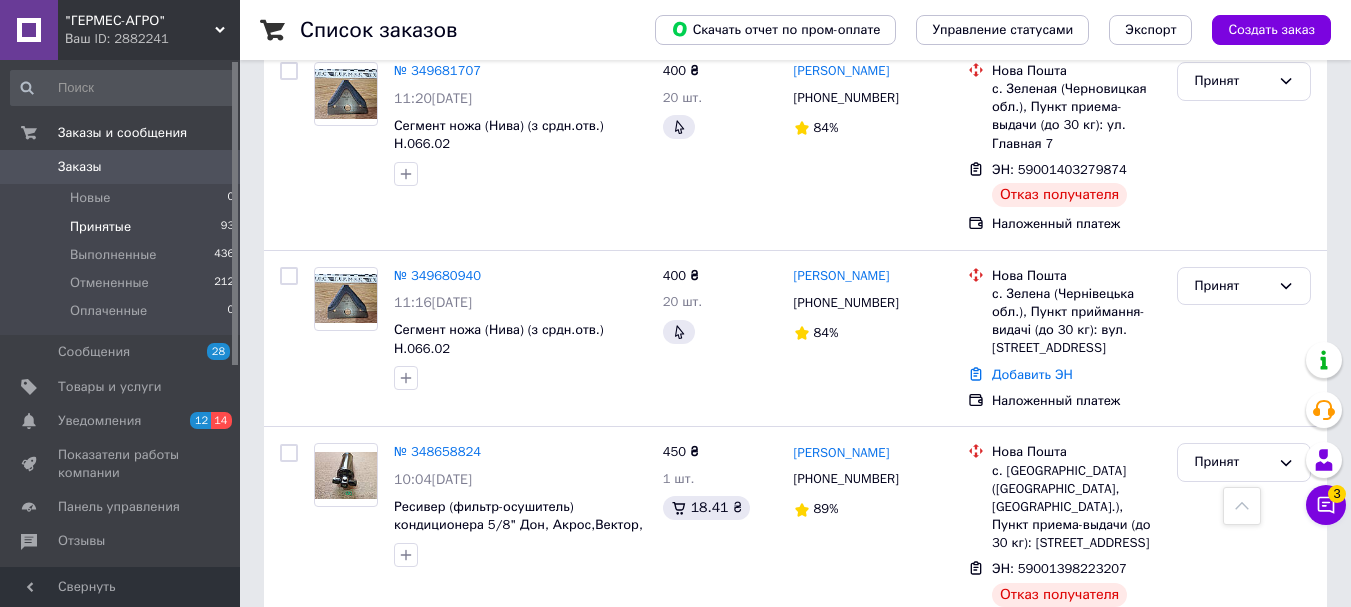 scroll, scrollTop: 1067, scrollLeft: 0, axis: vertical 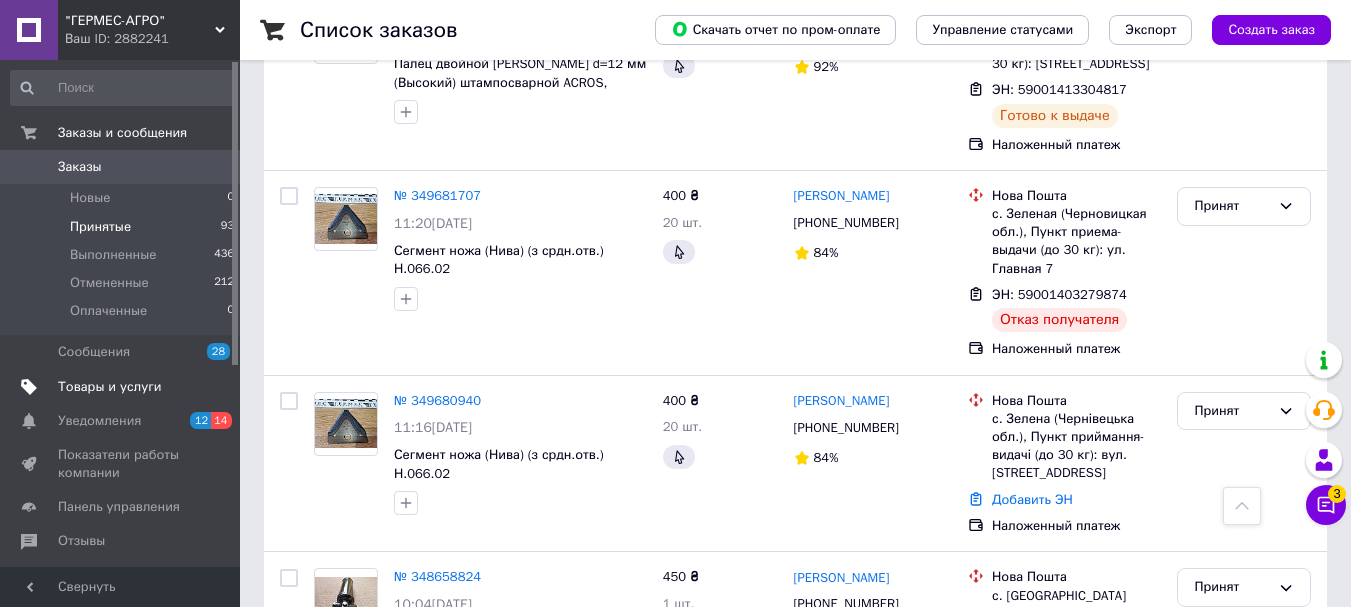 click on "Товары и услуги" at bounding box center (110, 387) 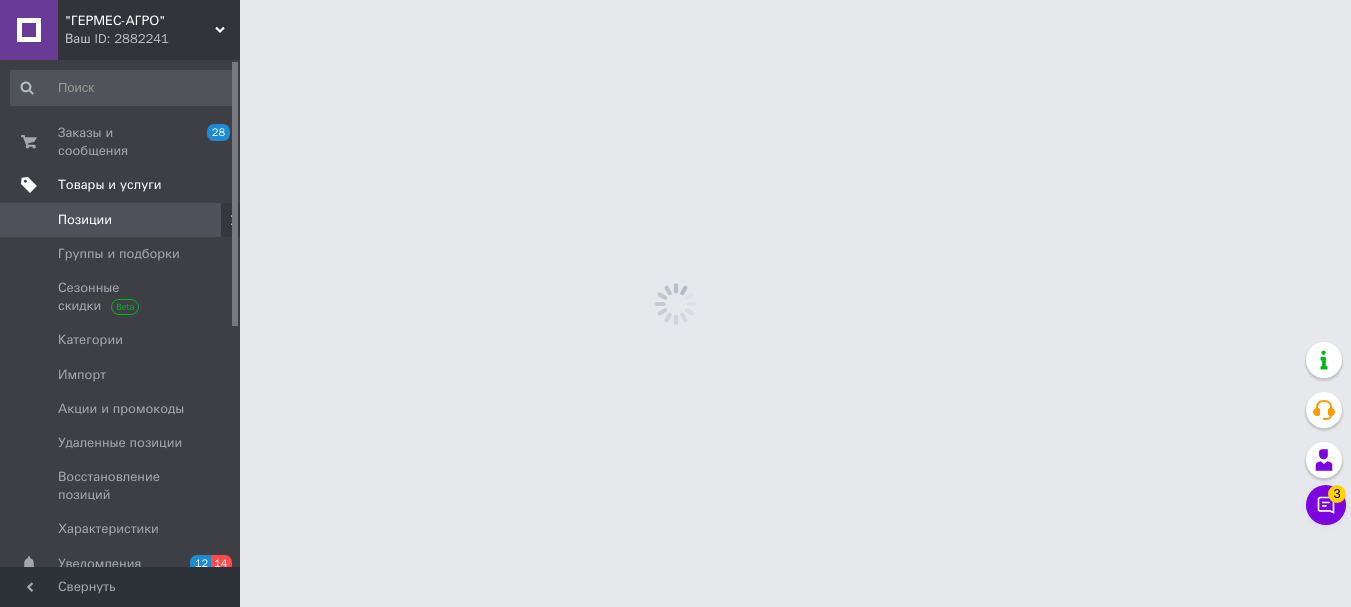 scroll, scrollTop: 0, scrollLeft: 0, axis: both 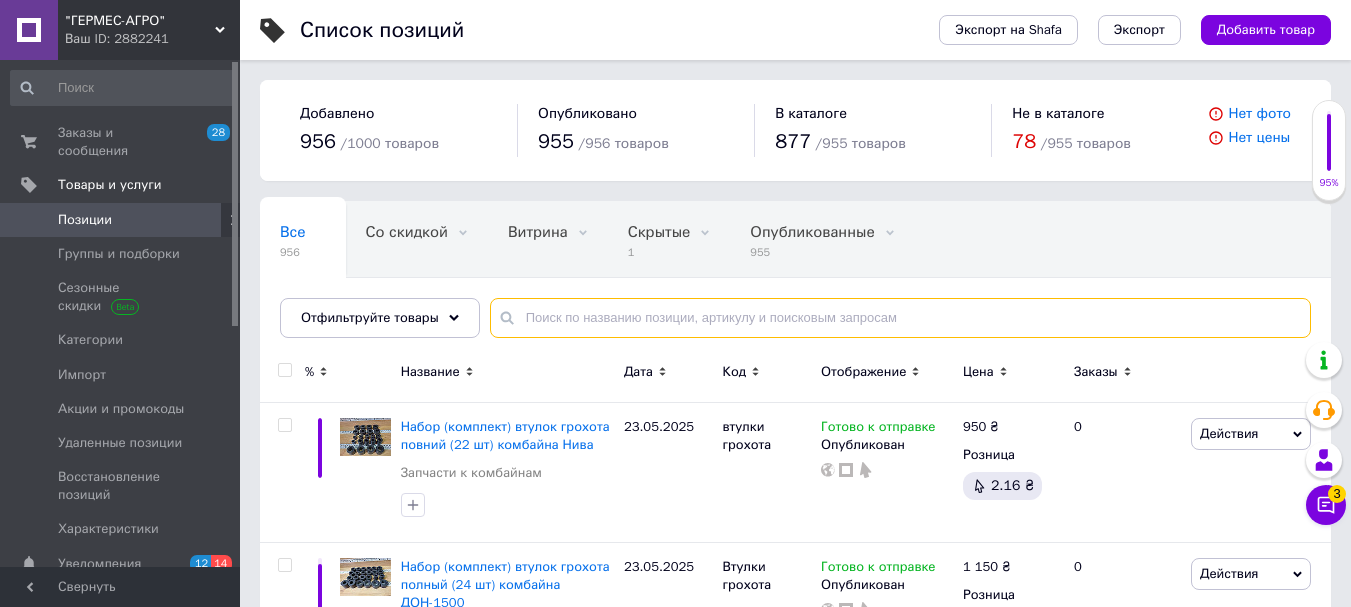click at bounding box center [900, 318] 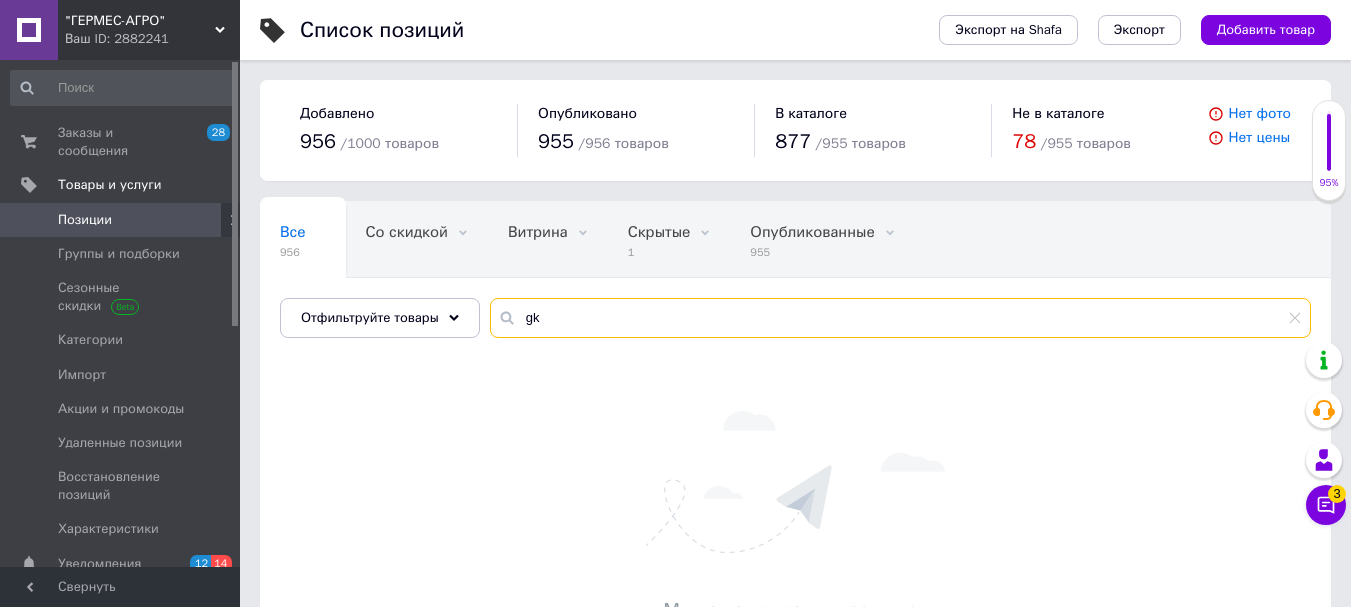 type on "g" 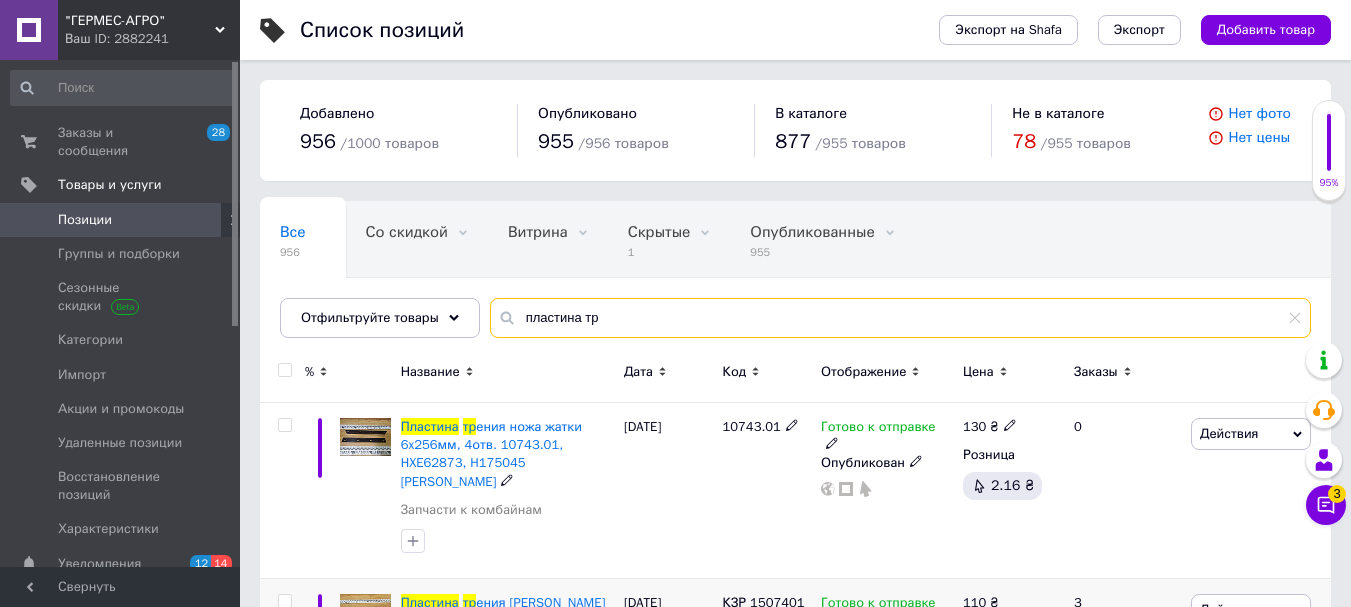 scroll, scrollTop: 133, scrollLeft: 0, axis: vertical 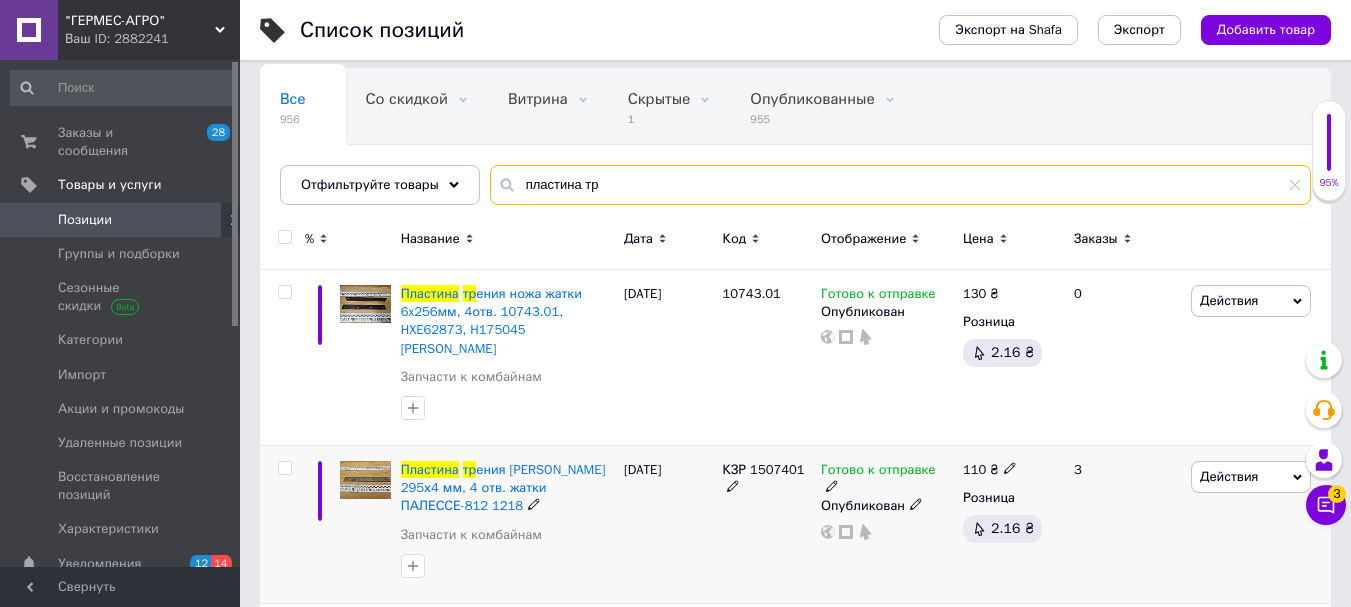 type on "пластина тр" 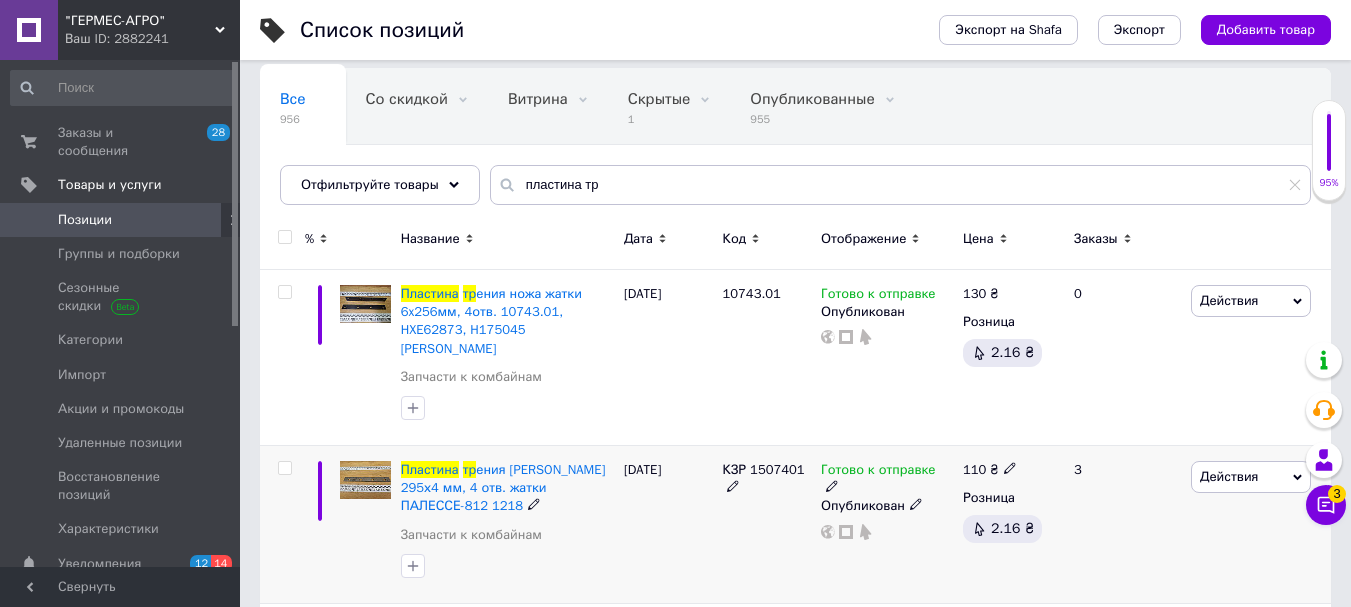 click 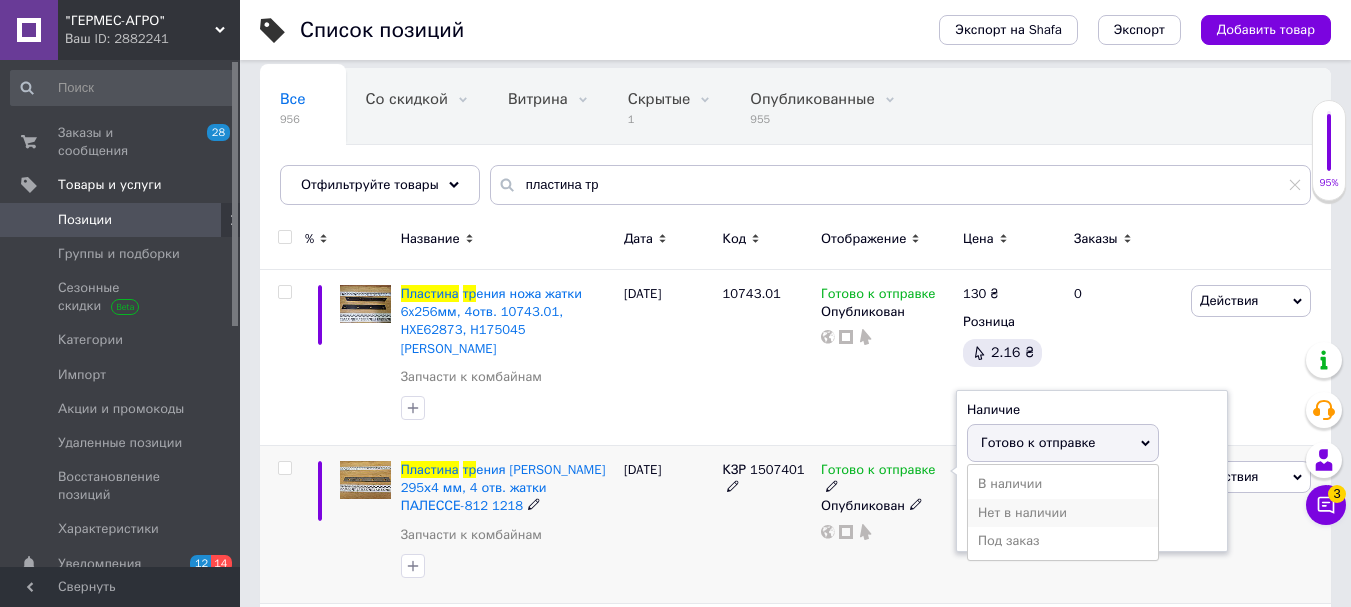 click on "Нет в наличии" at bounding box center [1063, 513] 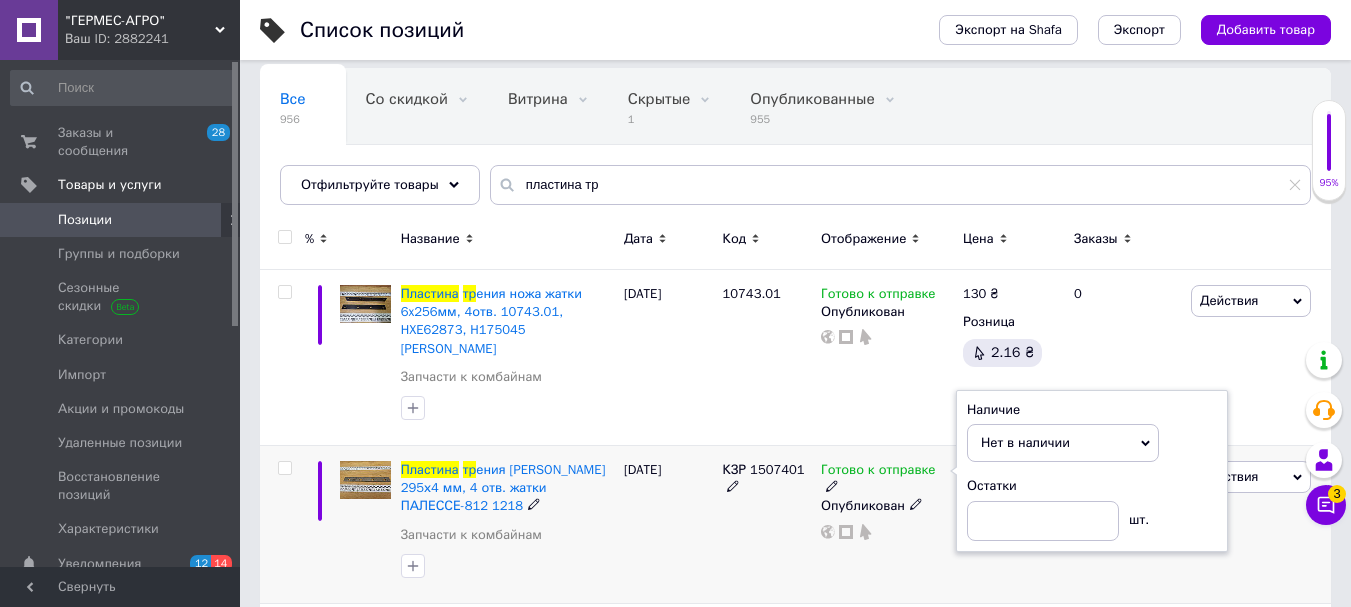 click on "Готово к отправке Наличие Нет в наличии В наличии Под заказ Готово к отправке Остатки шт. Опубликован" at bounding box center (887, 525) 